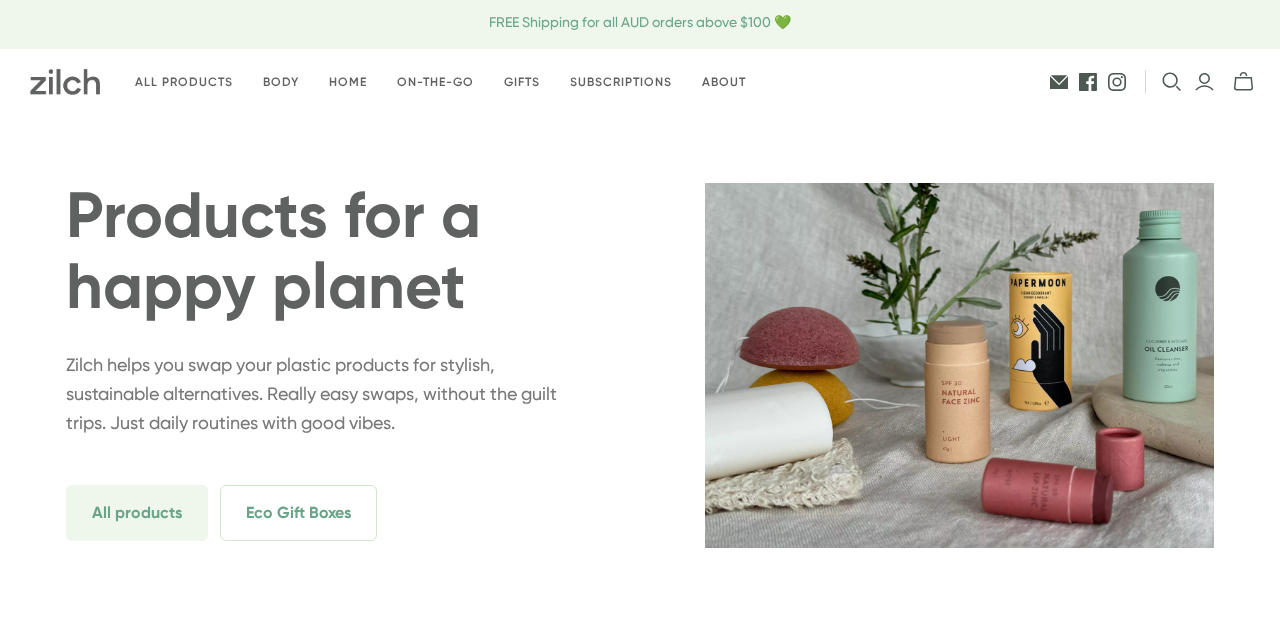 scroll, scrollTop: 6, scrollLeft: 0, axis: vertical 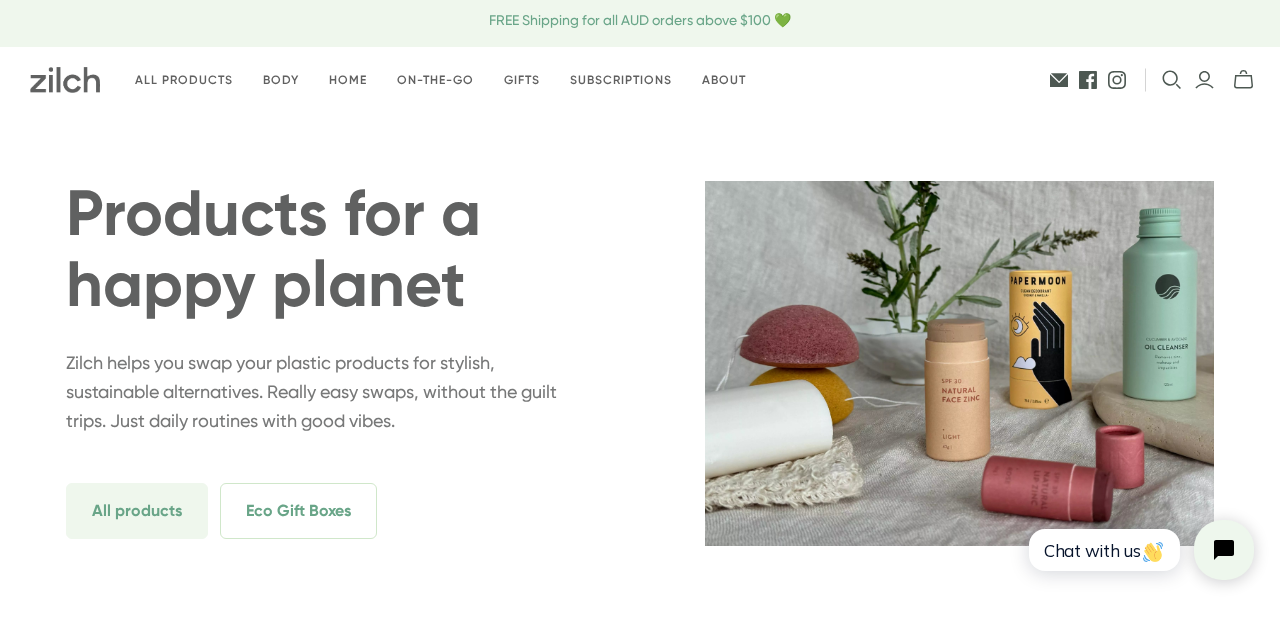 click on "Gifts" at bounding box center [522, 80] 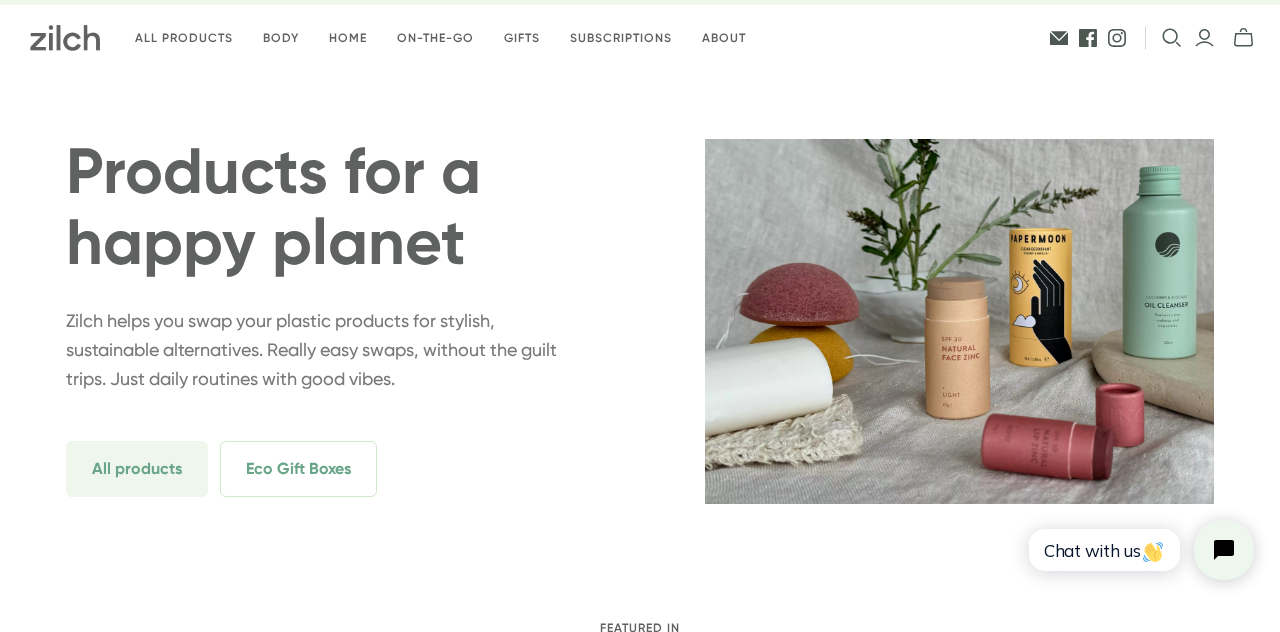 scroll, scrollTop: 102, scrollLeft: 0, axis: vertical 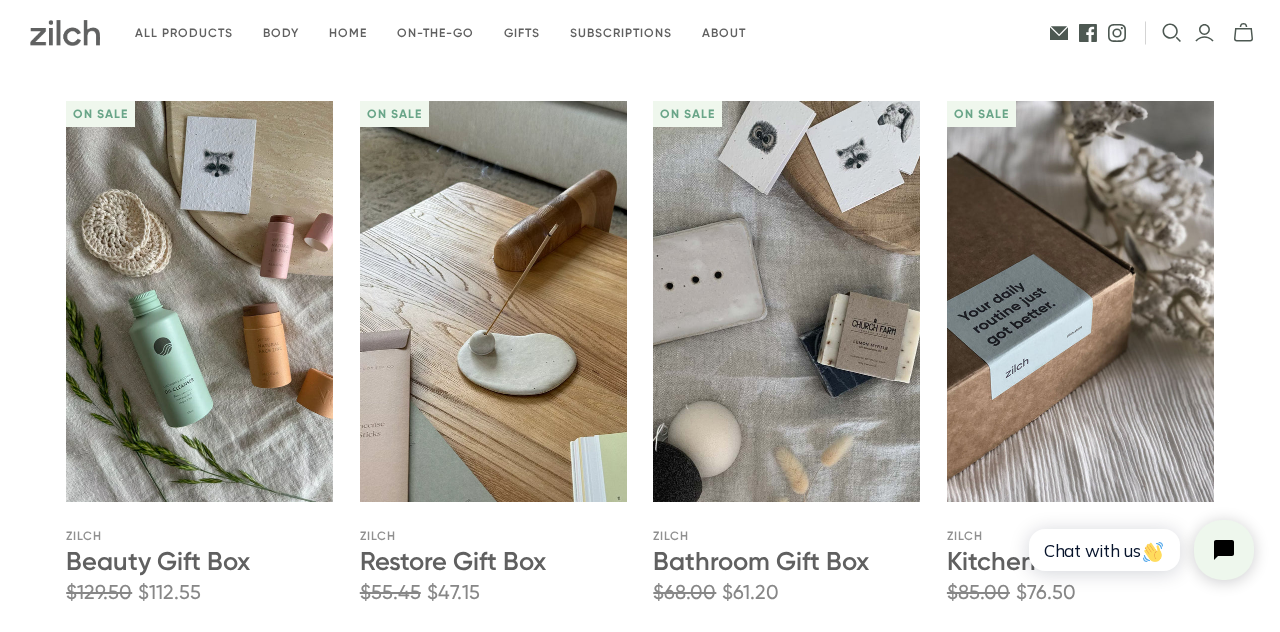 click on "Kitchen Gift Box" at bounding box center (1041, 561) 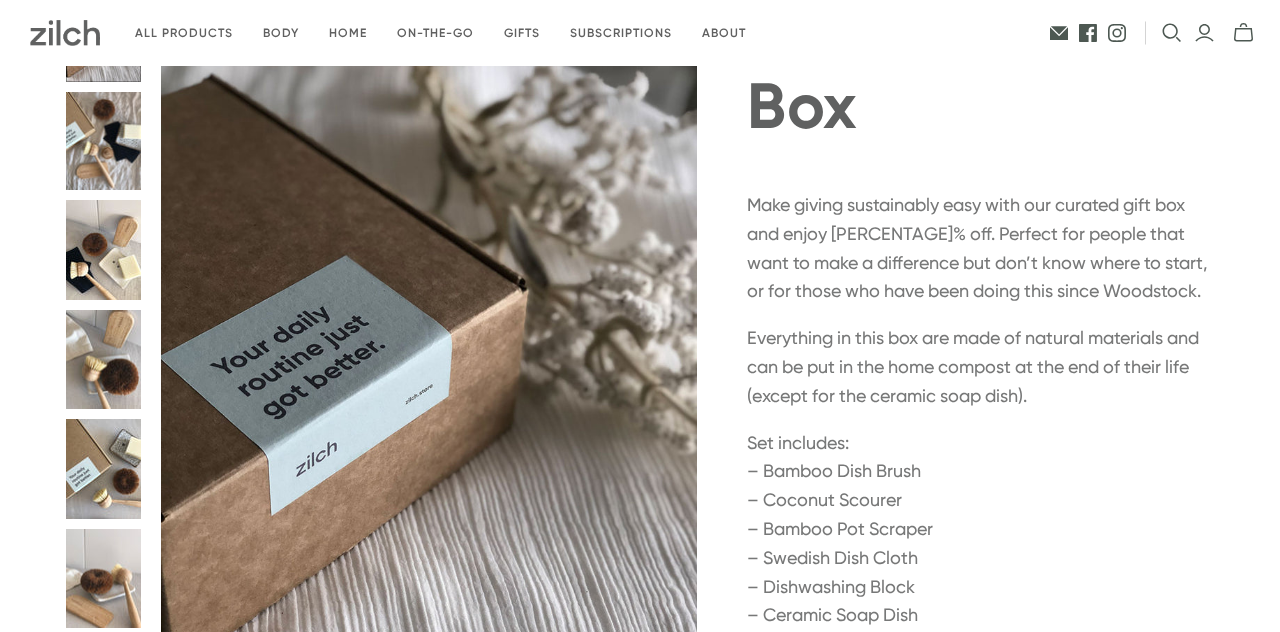 scroll, scrollTop: 157, scrollLeft: 0, axis: vertical 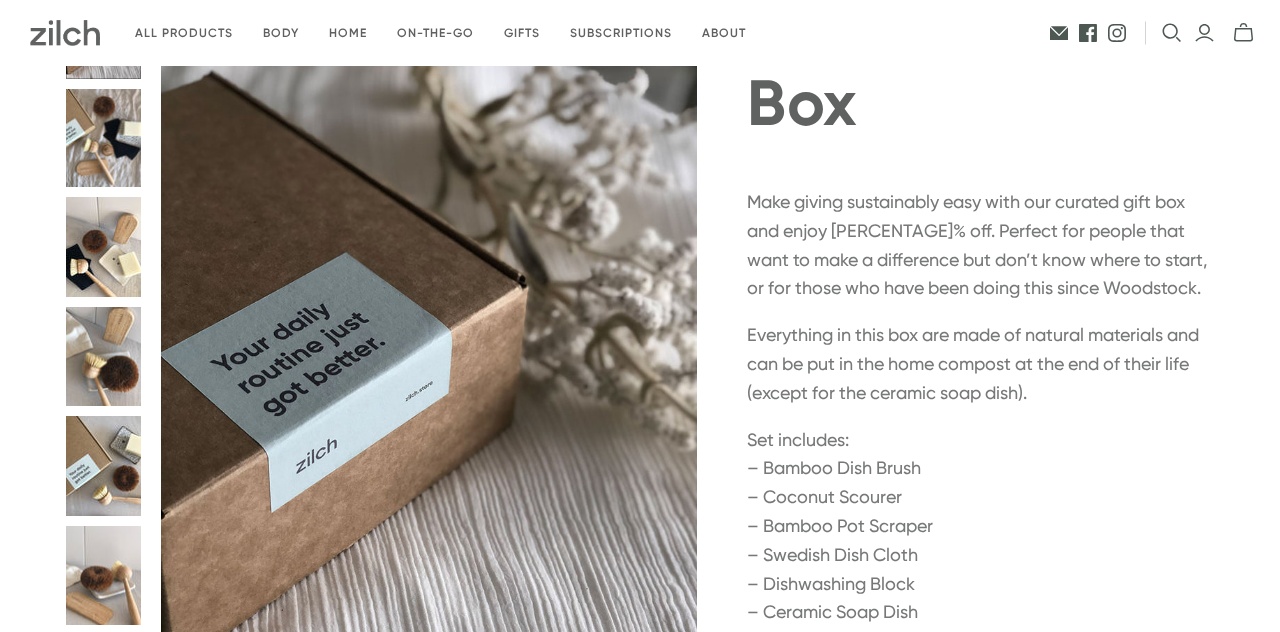 click at bounding box center [103, 138] 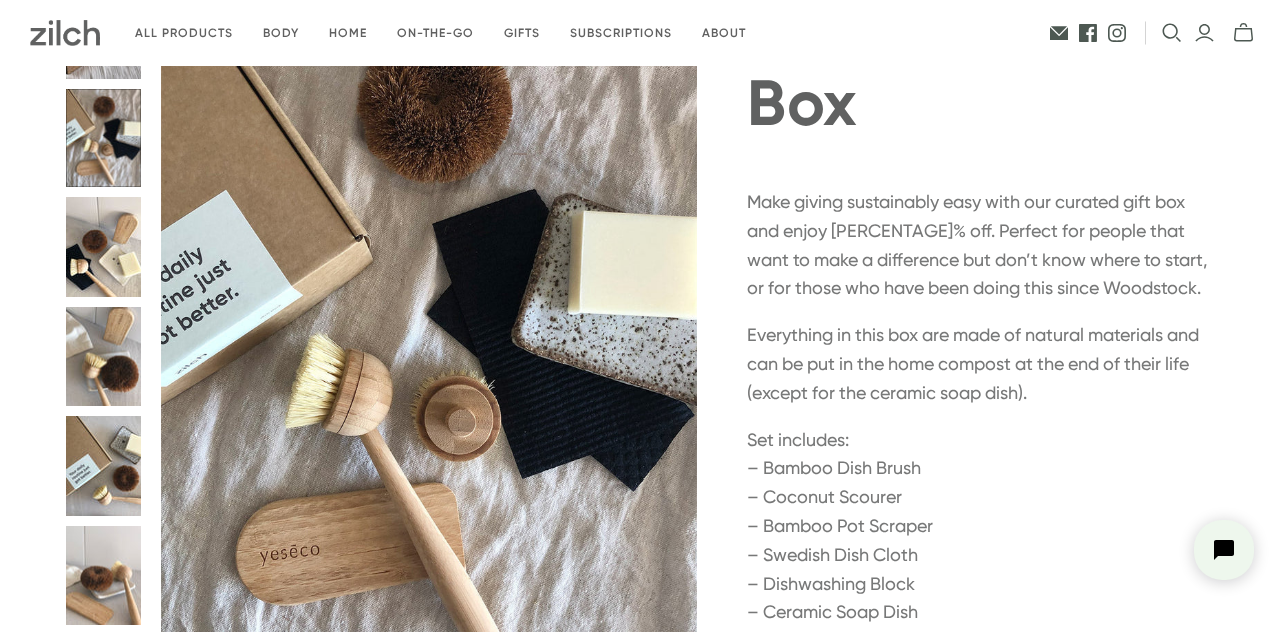 scroll, scrollTop: 0, scrollLeft: 0, axis: both 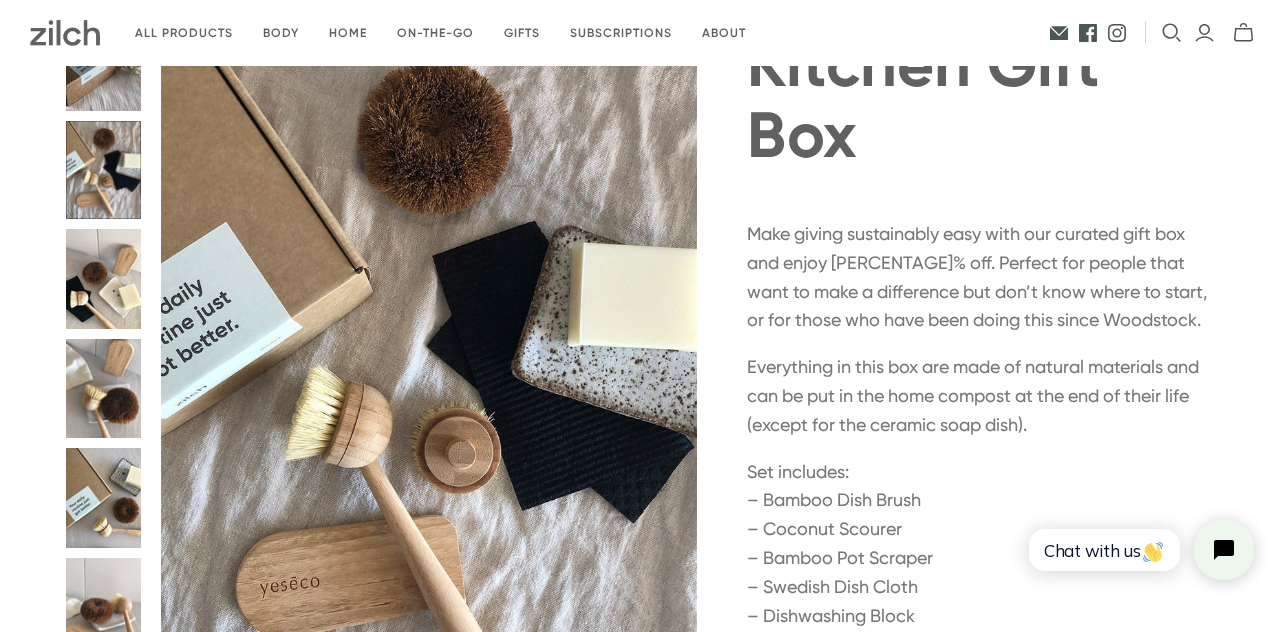 click at bounding box center (103, 279) 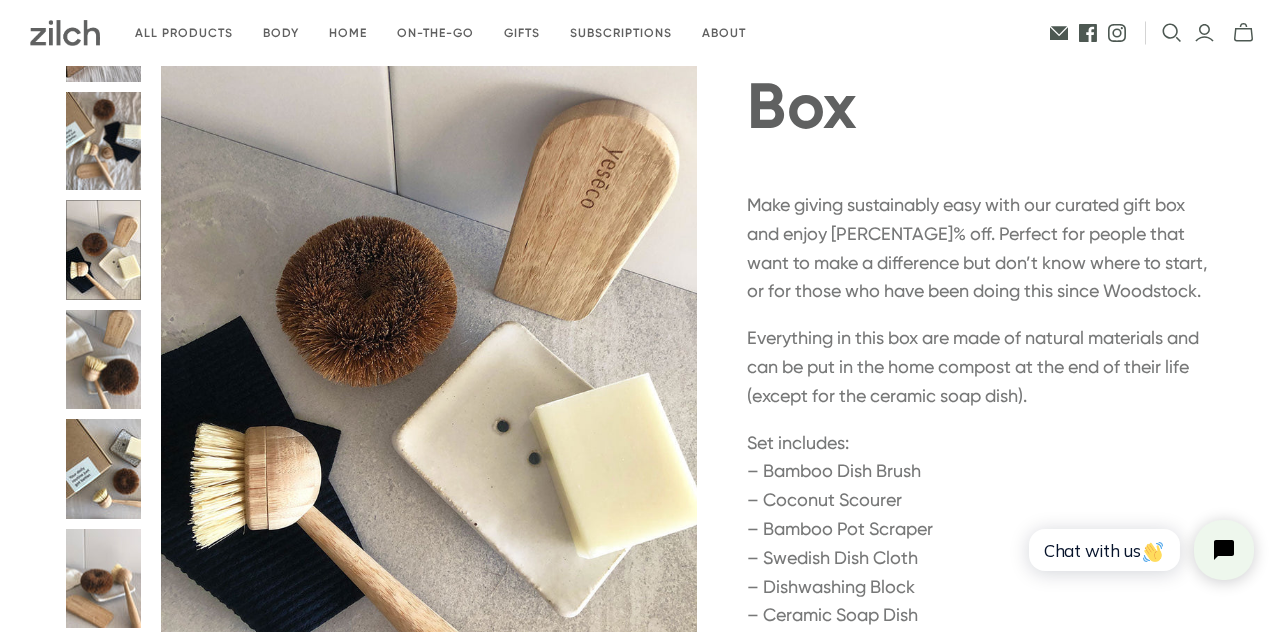 scroll, scrollTop: 156, scrollLeft: 0, axis: vertical 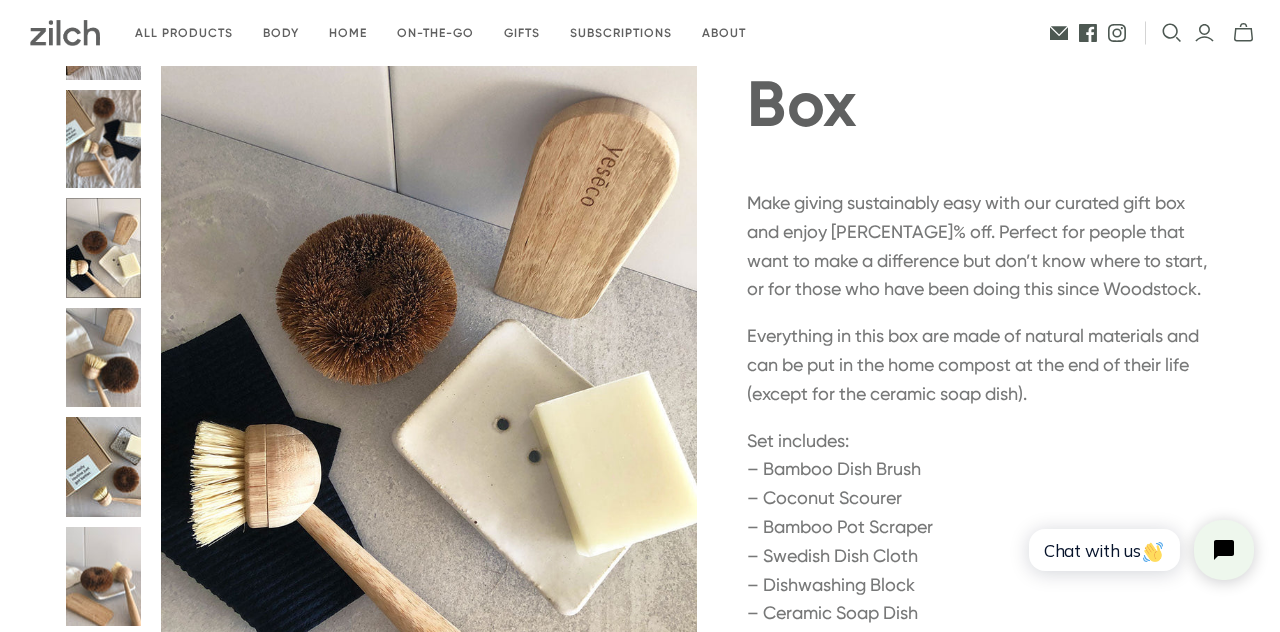 click at bounding box center (103, 358) 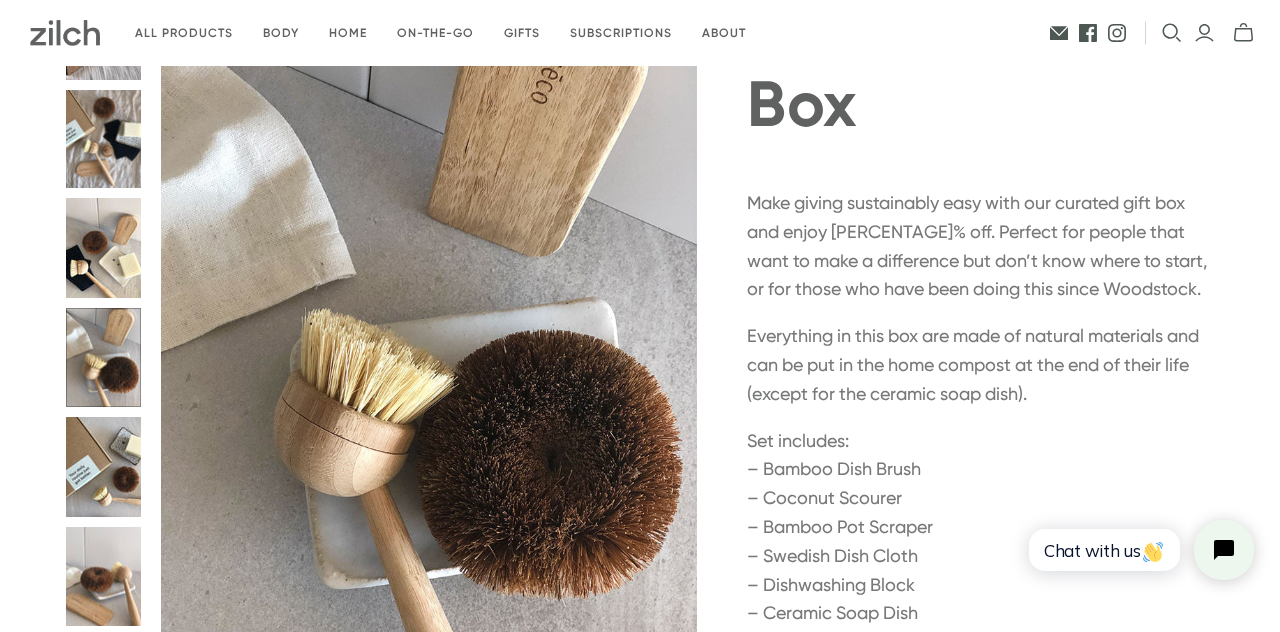 click at bounding box center [103, 467] 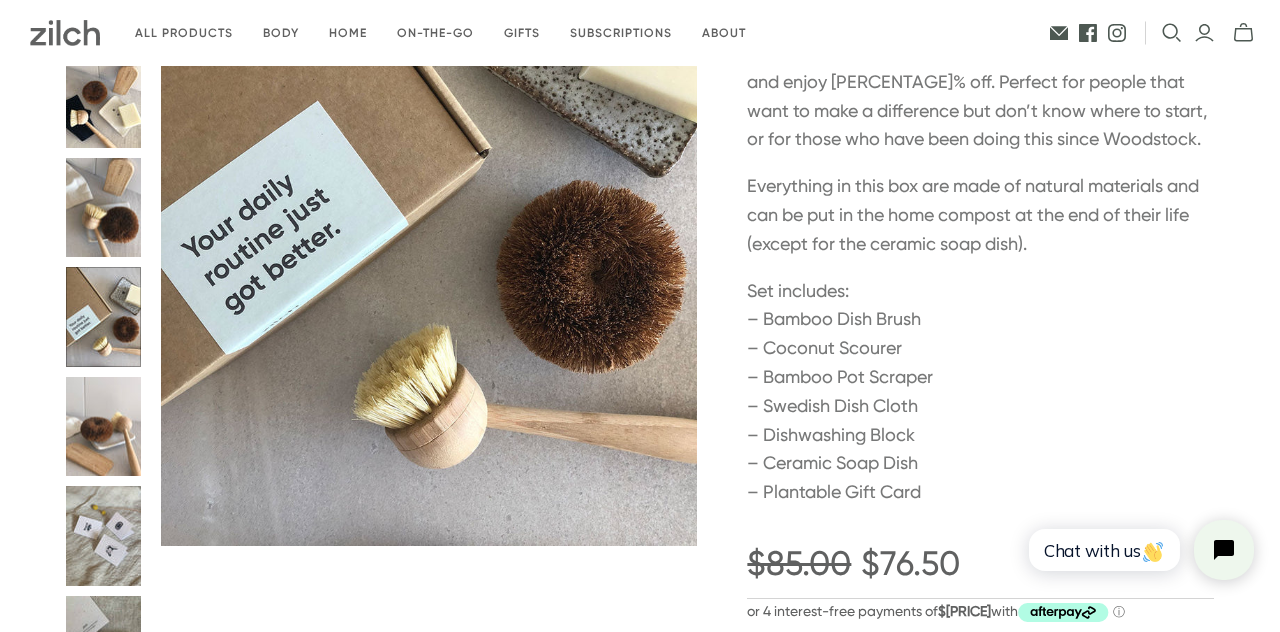 scroll, scrollTop: 327, scrollLeft: 0, axis: vertical 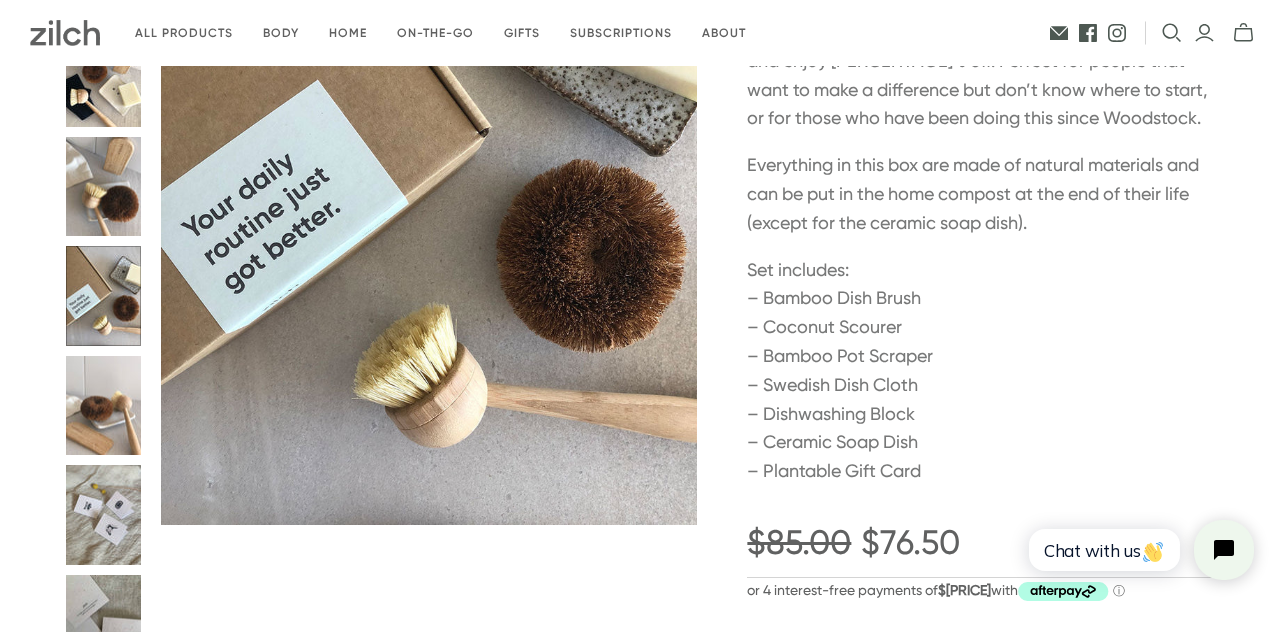 click at bounding box center [103, 515] 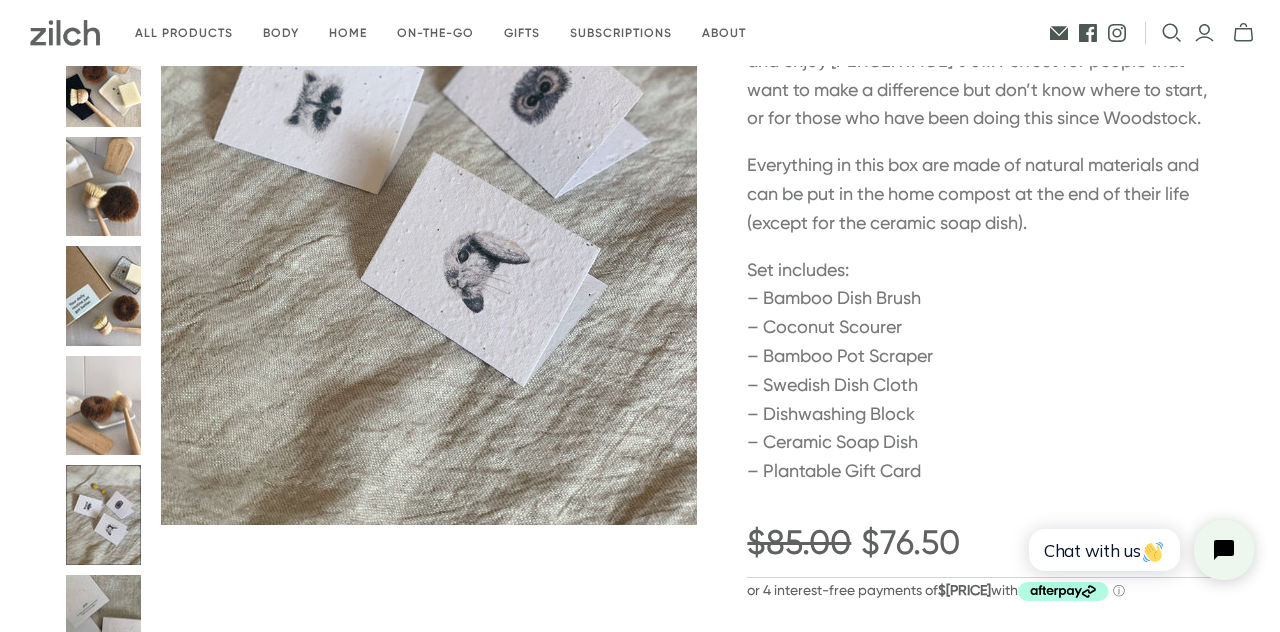 click at bounding box center [103, 406] 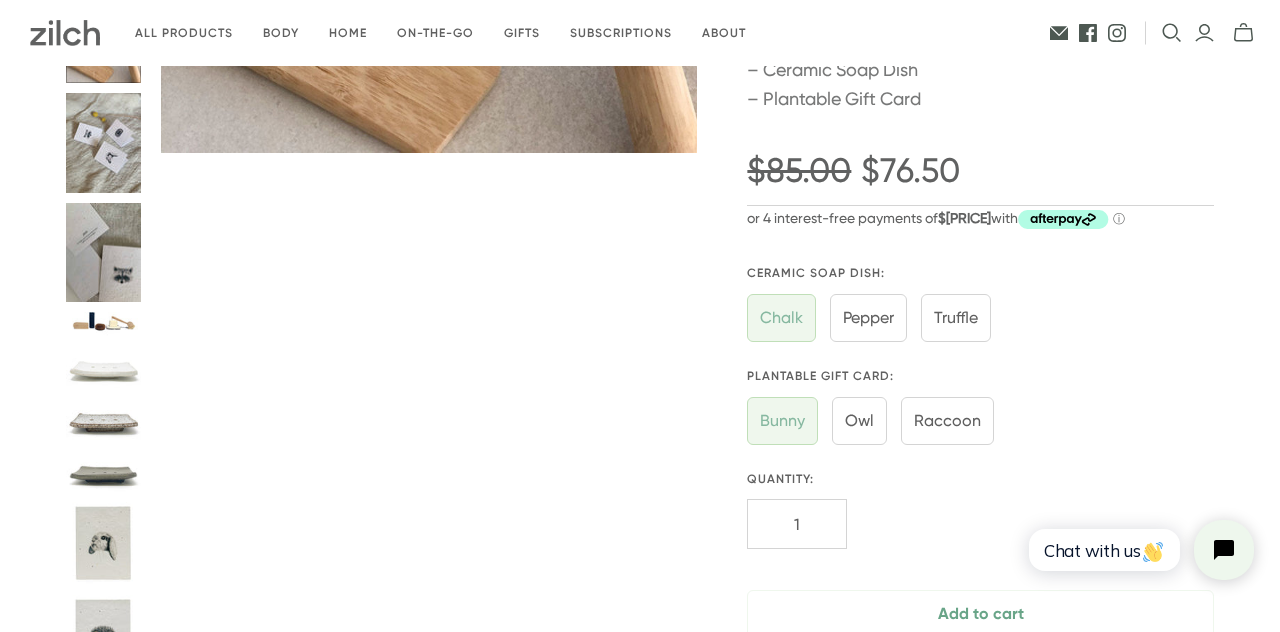 scroll, scrollTop: 704, scrollLeft: 0, axis: vertical 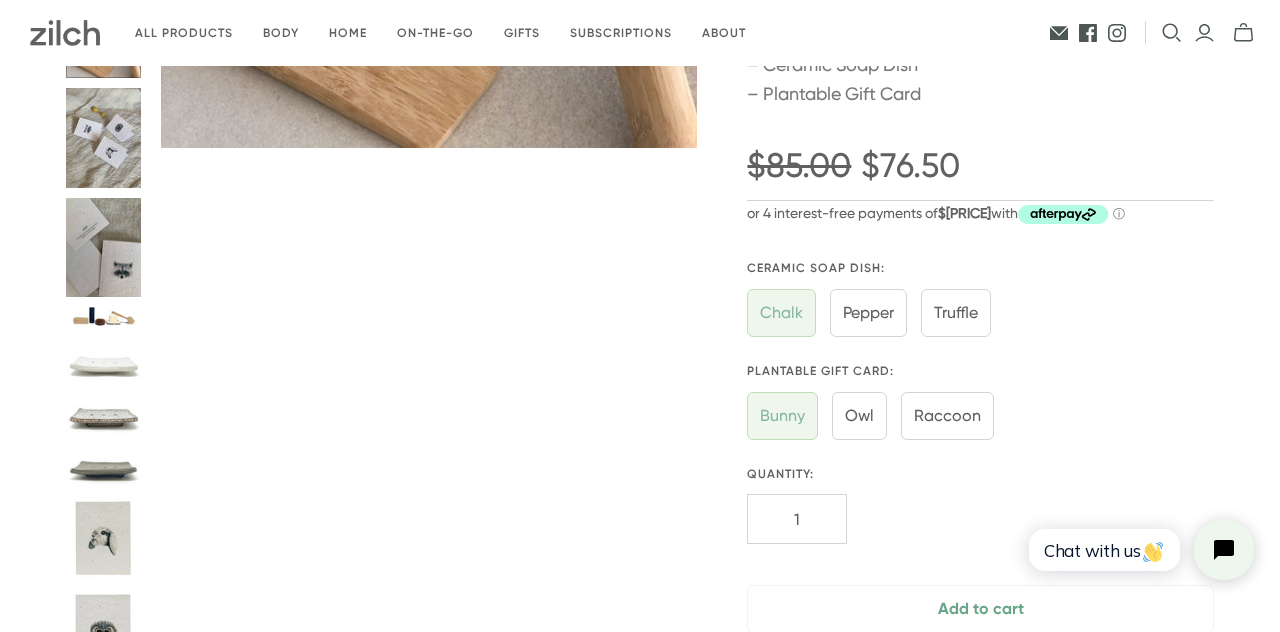 click at bounding box center (103, 319) 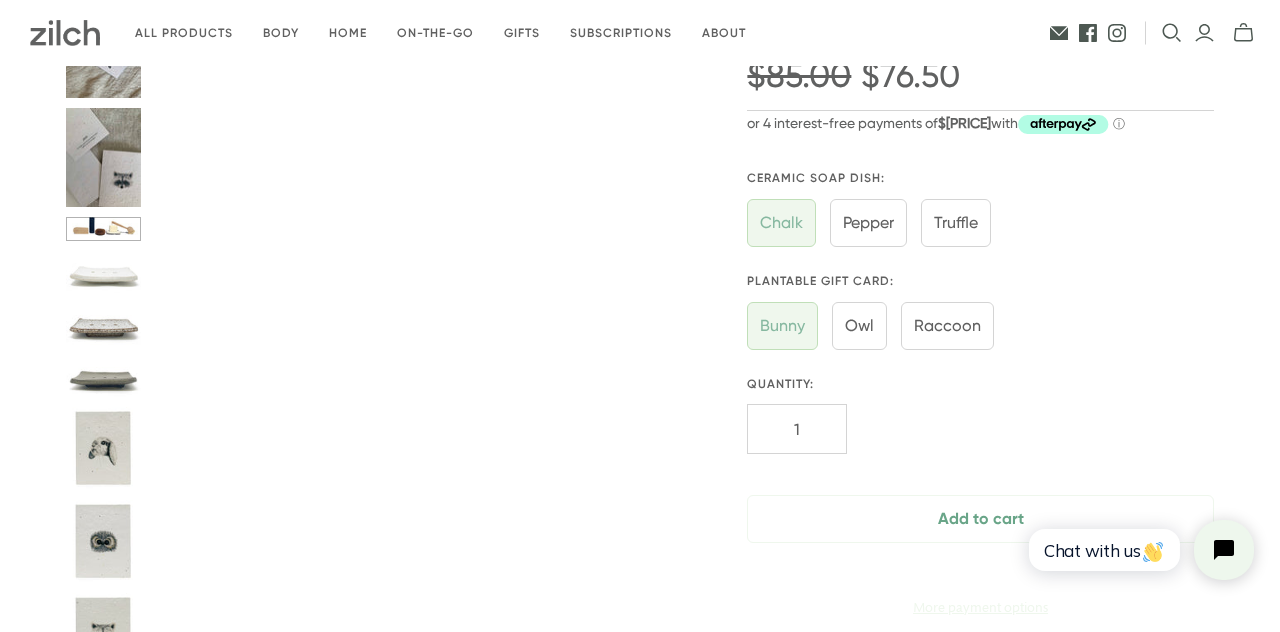 scroll, scrollTop: 784, scrollLeft: 0, axis: vertical 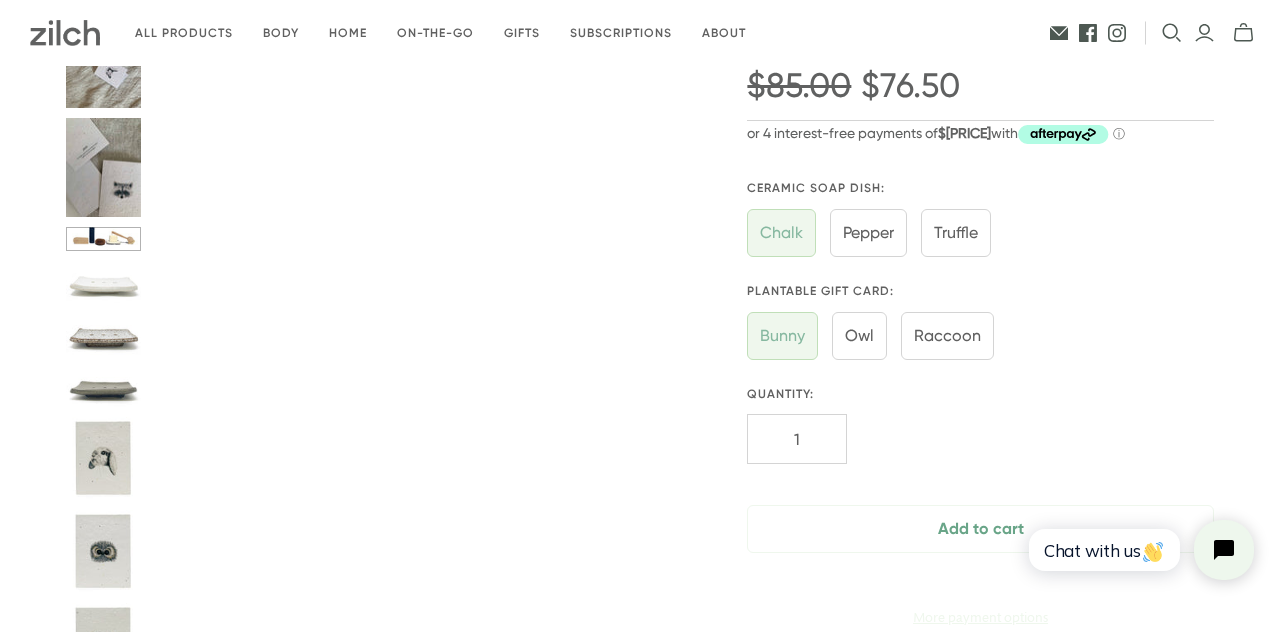 click at bounding box center [103, 282] 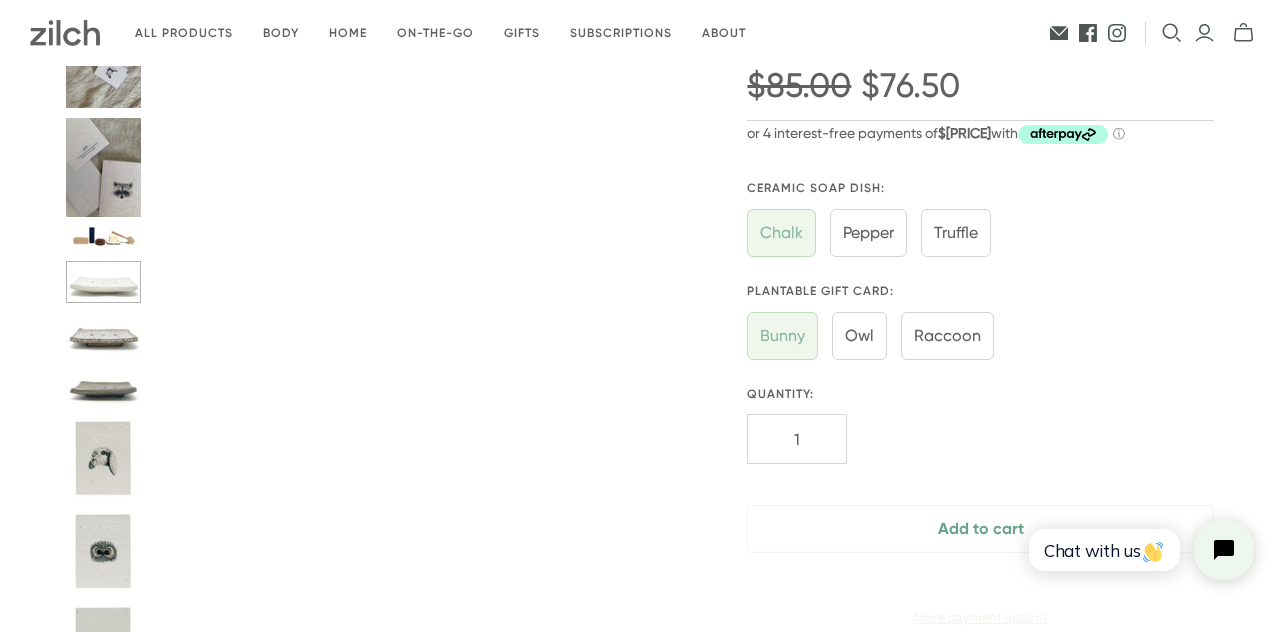 click at bounding box center (103, 334) 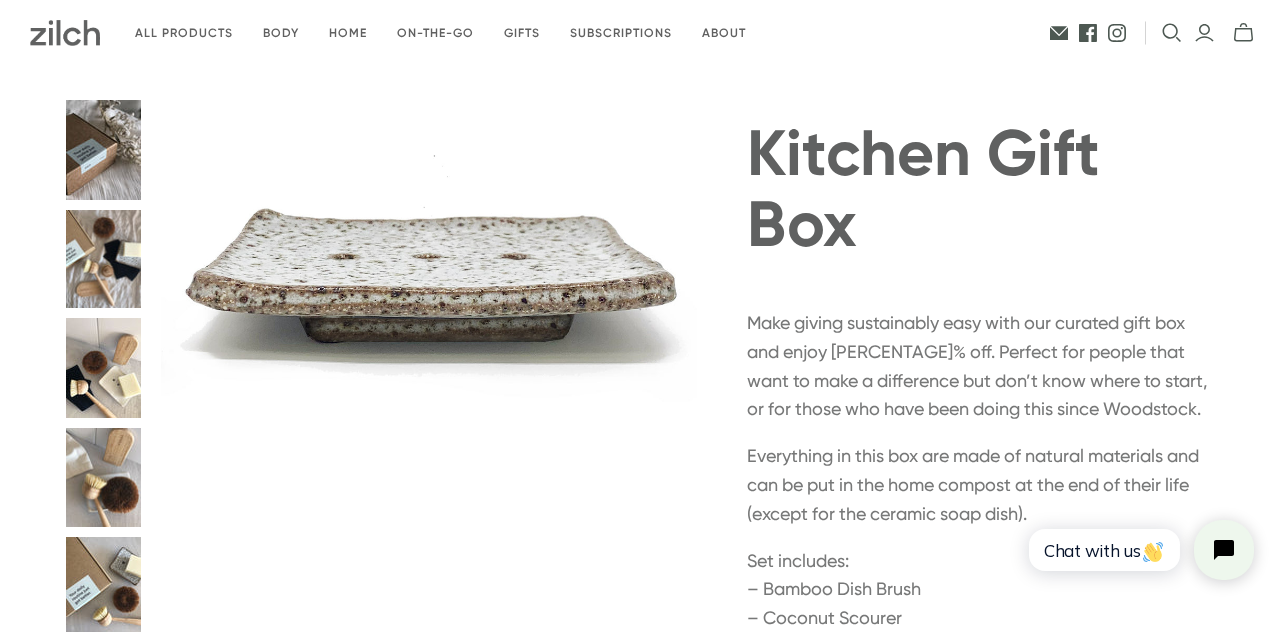 scroll, scrollTop: 0, scrollLeft: 0, axis: both 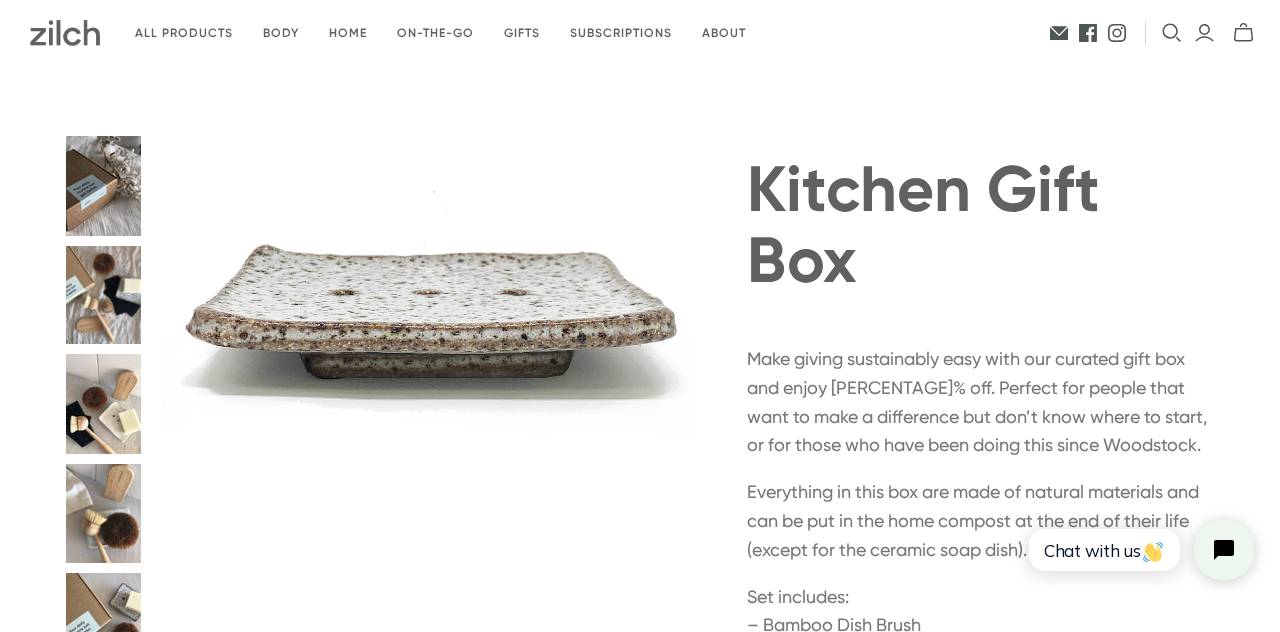 click on "On-the-go" at bounding box center [435, 33] 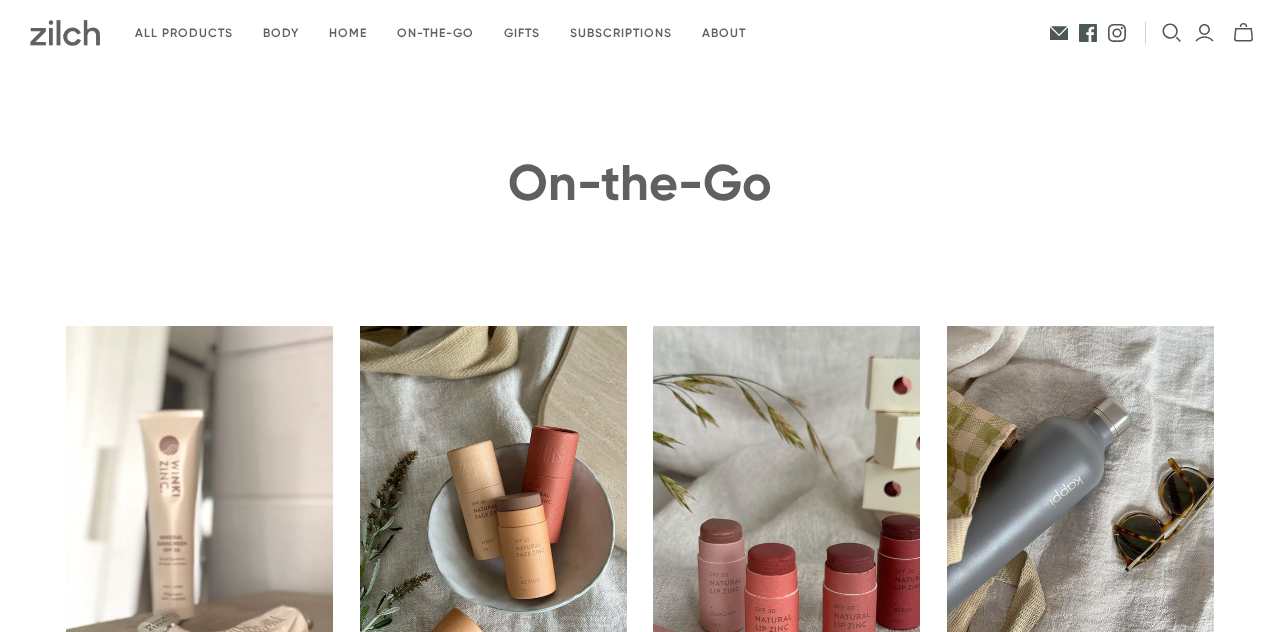 scroll, scrollTop: 0, scrollLeft: 0, axis: both 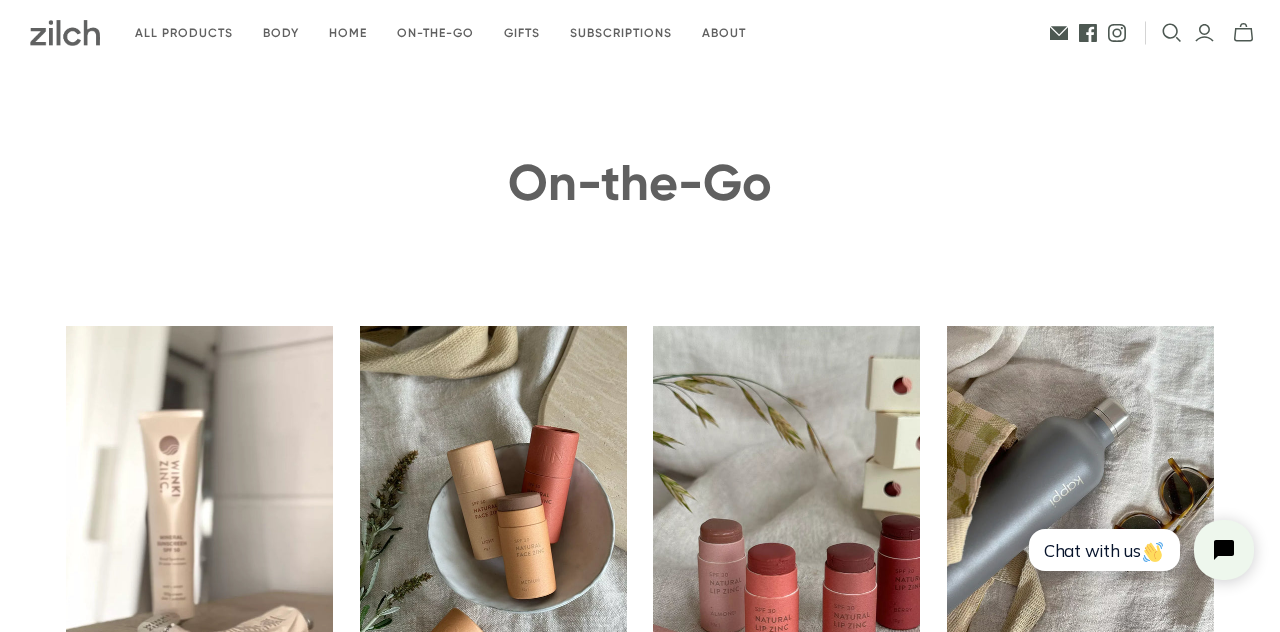 click on "Home" at bounding box center (348, 33) 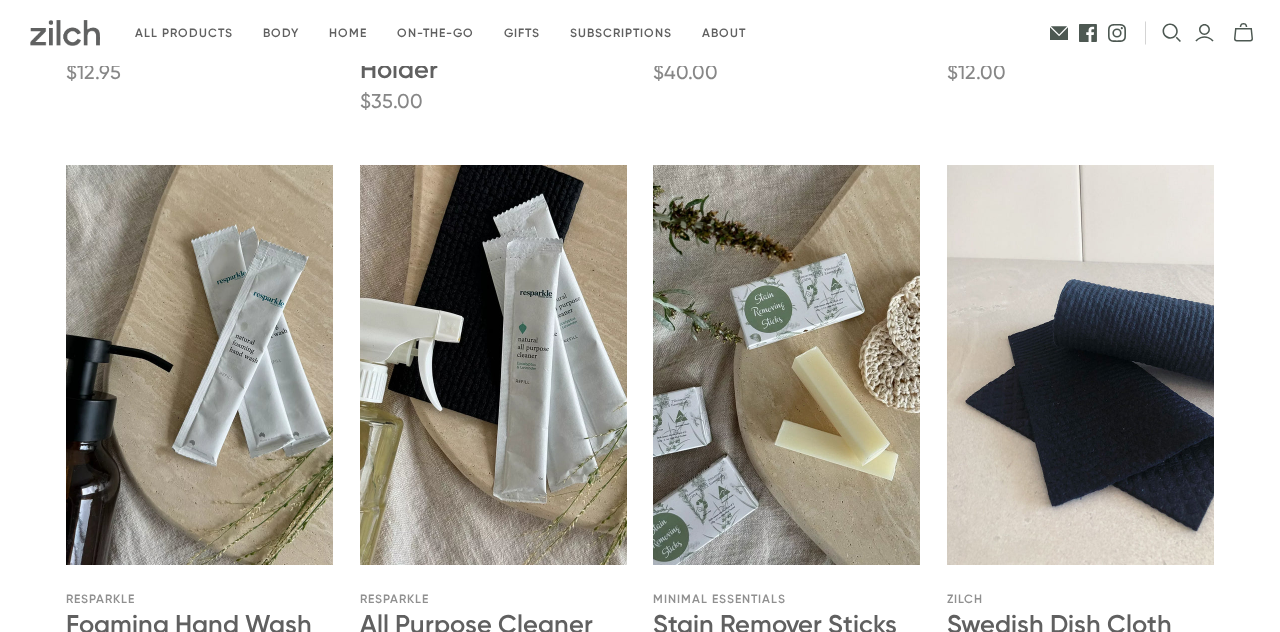 scroll, scrollTop: 746, scrollLeft: 0, axis: vertical 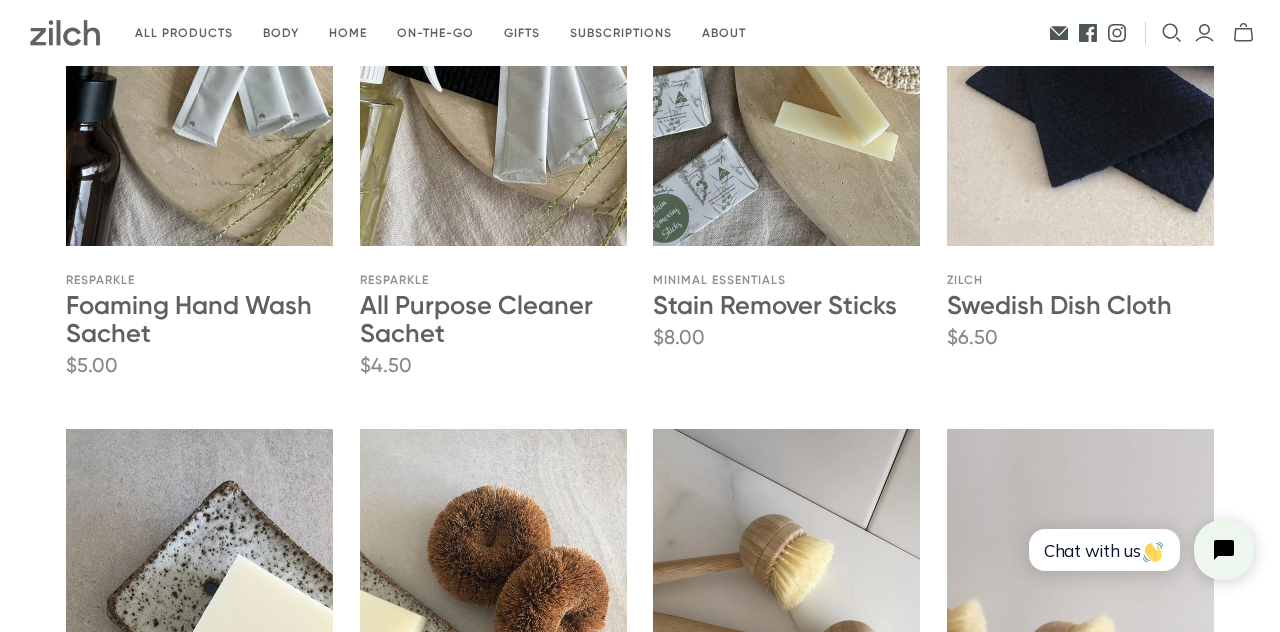 click at bounding box center (199, 46) 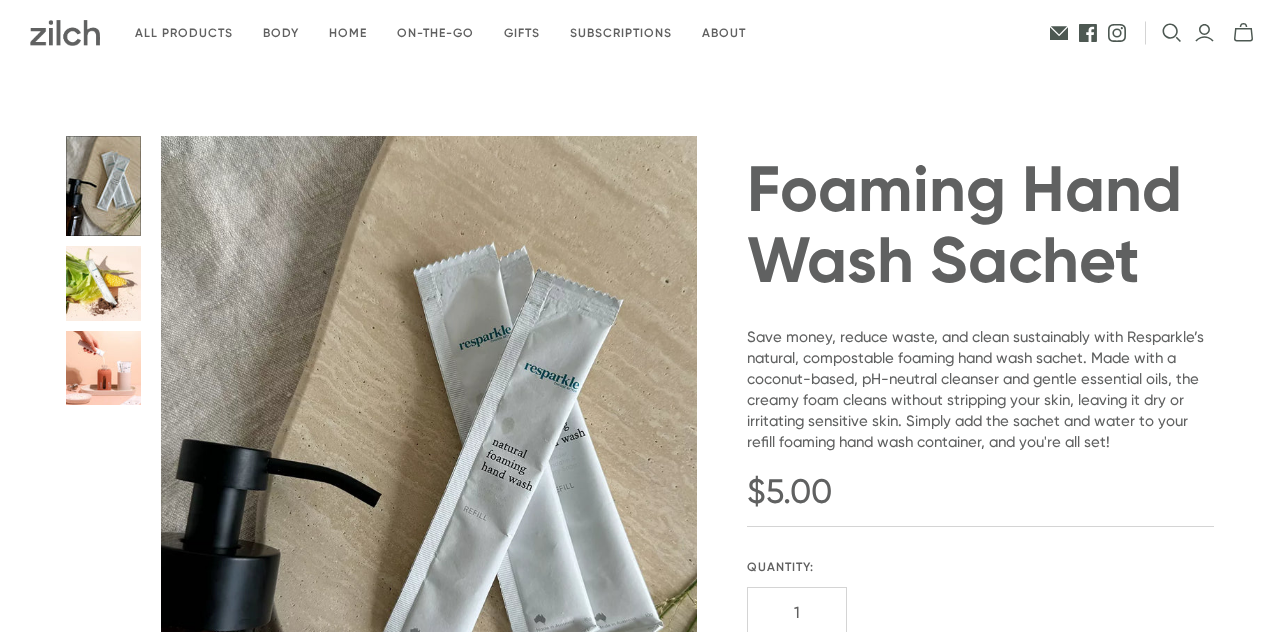 scroll, scrollTop: 0, scrollLeft: 0, axis: both 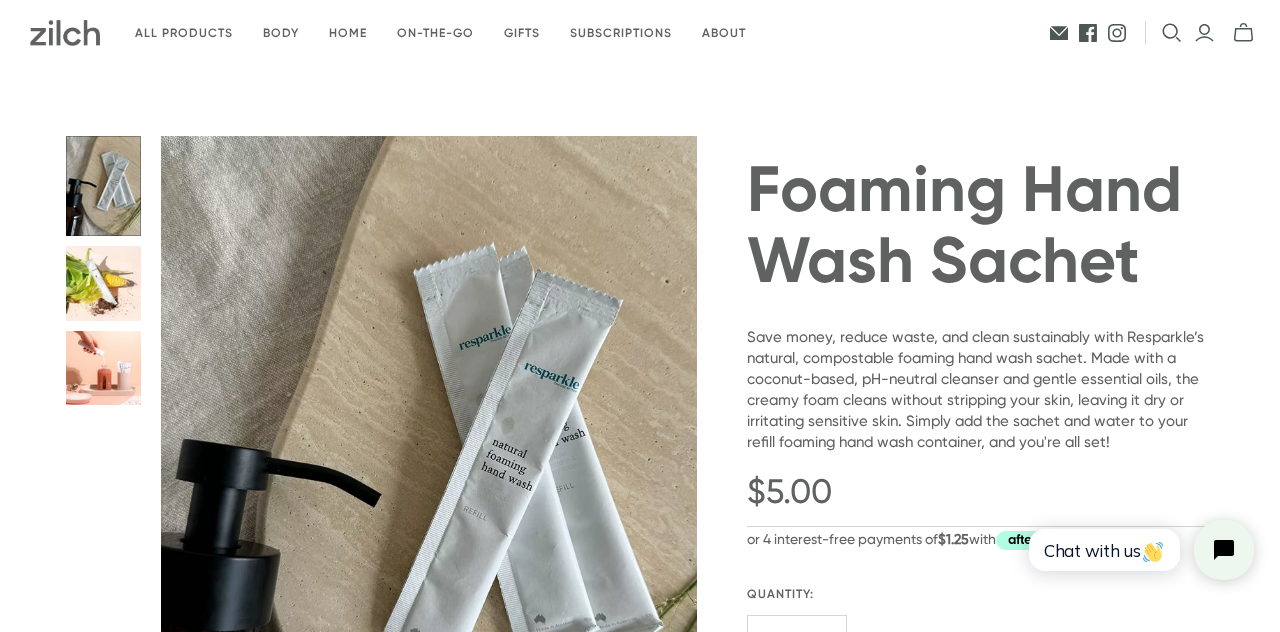 click on "Body" at bounding box center [281, 33] 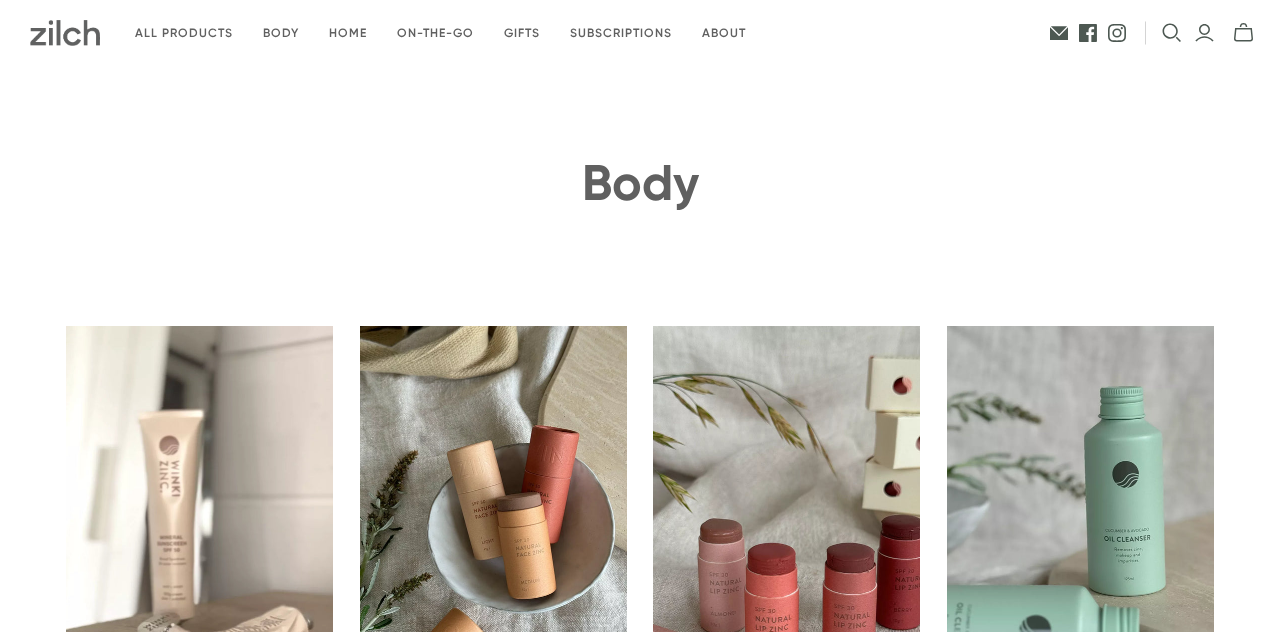 scroll, scrollTop: 0, scrollLeft: 0, axis: both 